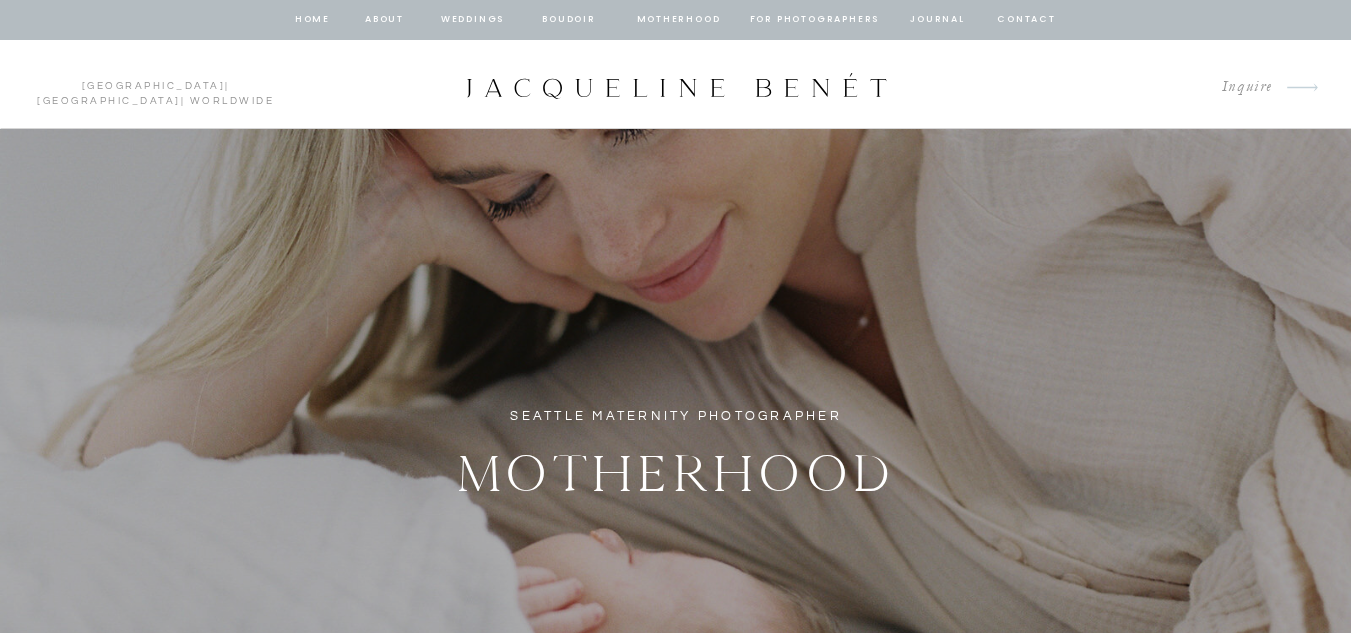 scroll, scrollTop: 0, scrollLeft: 0, axis: both 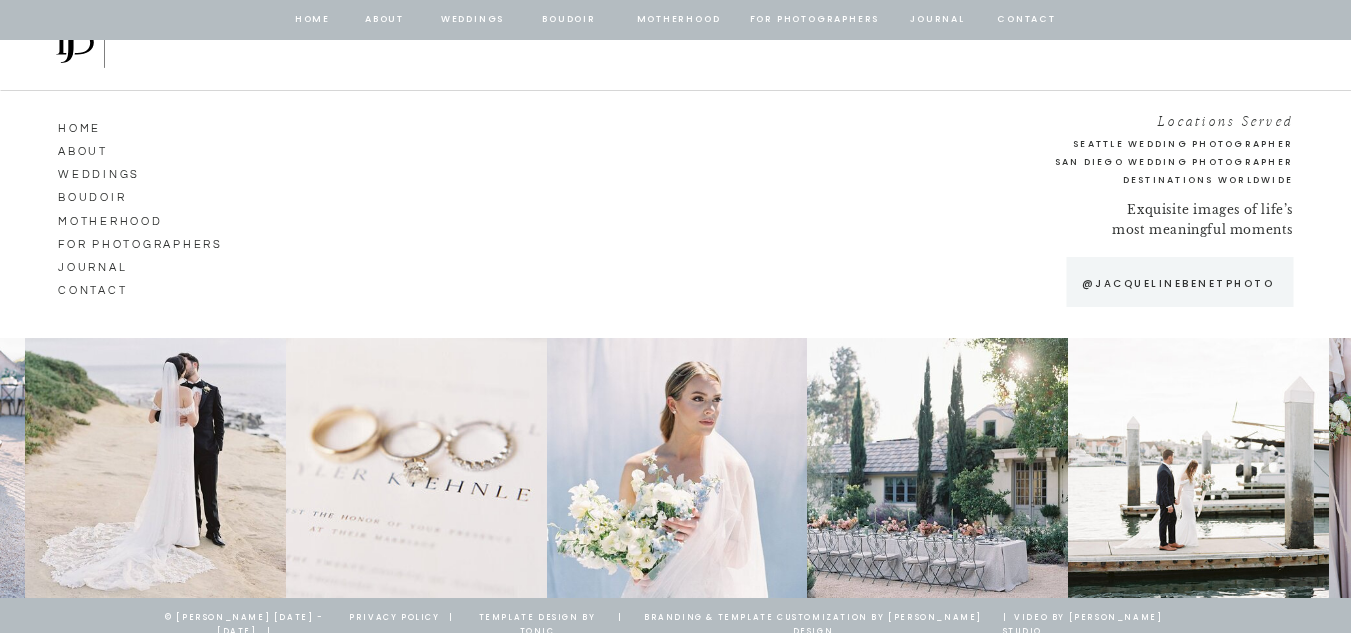 click on "CONTACT" at bounding box center (115, 288) 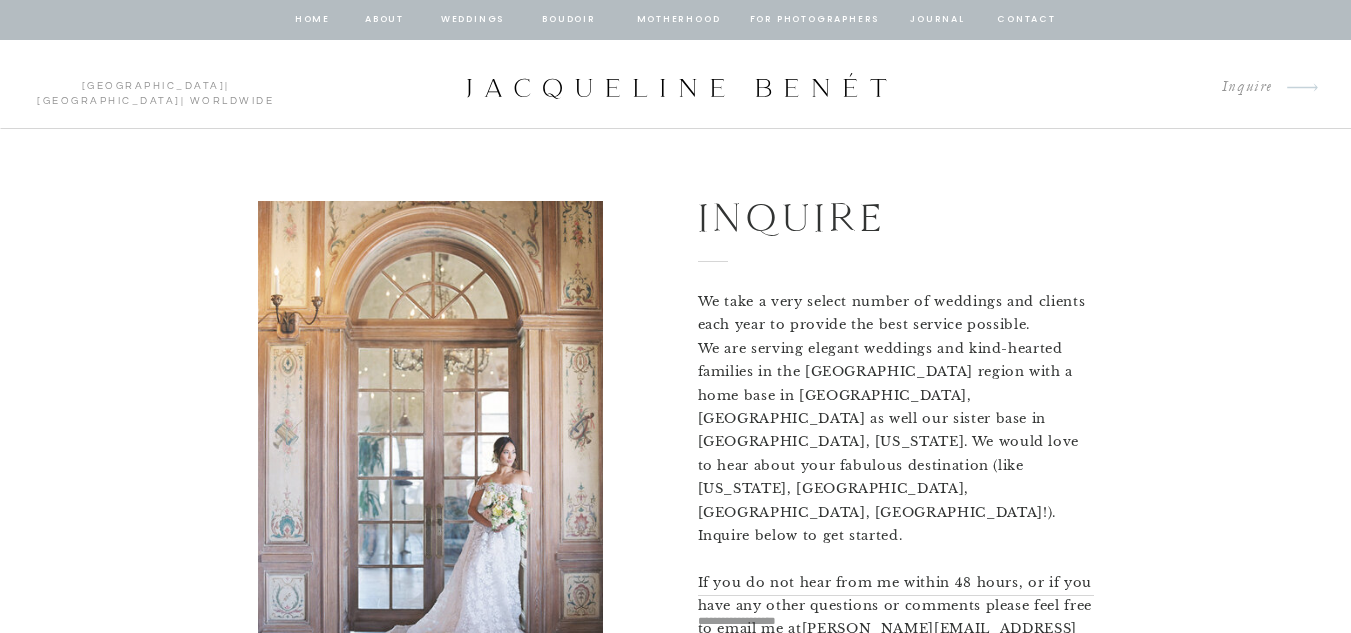 scroll, scrollTop: 821, scrollLeft: 0, axis: vertical 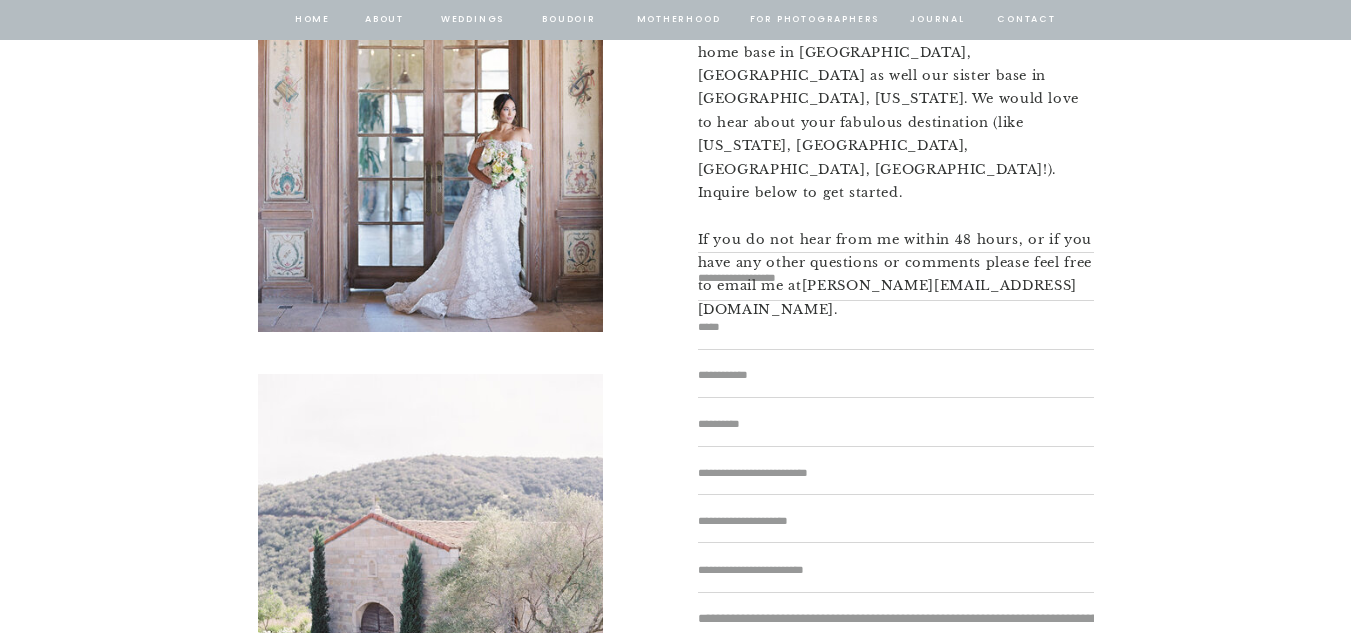 click on "HOME ABOUT Weddings BOUDOIR Motherhood for photographers journal arrow INQUIRE home about Weddings BOUDOIR Motherhood for photographers journal contact [GEOGRAPHIC_DATA]  |  [GEOGRAPHIC_DATA]  | Worldwide Inquire  arrow [GEOGRAPHIC_DATA]  |  [GEOGRAPHIC_DATA]  | Worldwide Inquire We take a very select number of weddings and clients each year to provide the best service possible. We are serving elegant weddings and kind-hearted families in the [GEOGRAPHIC_DATA] region with a home base in [GEOGRAPHIC_DATA], [GEOGRAPHIC_DATA] as well our sister base in [GEOGRAPHIC_DATA], [US_STATE]. We would love to hear about your fabulous destination (like [US_STATE], [GEOGRAPHIC_DATA], [GEOGRAPHIC_DATA], [GEOGRAPHIC_DATA]!). Inquire below to get started.  If you do not hear from me within 48 hours, or if you have any other questions or comments please feel free to email me at  [PERSON_NAME][EMAIL_ADDRESS][DOMAIN_NAME] . Send download GRAB MY FREE SAMPLE TIMELINE download Seattle Wedding Photographer San Diego Wedding Photographer Destinations Worldwide Exquisite images of life’s most meaningful moments Inquire  arrow HOME" at bounding box center [675, 1001] 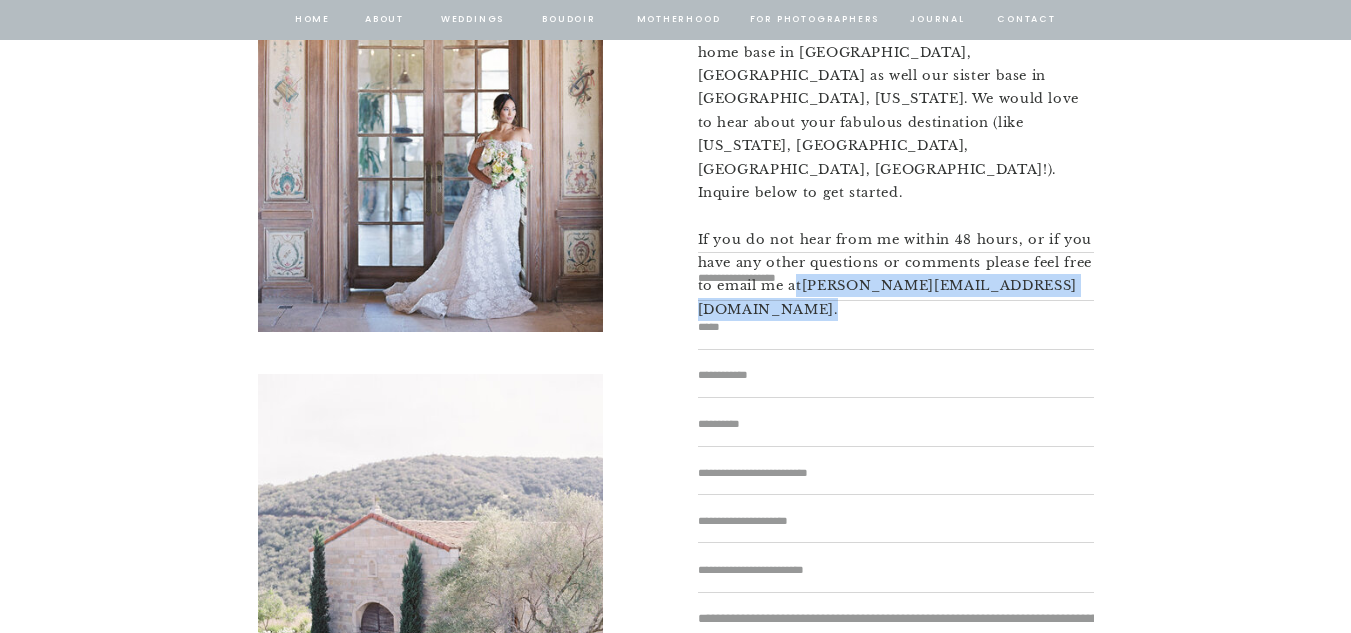 drag, startPoint x: 798, startPoint y: 212, endPoint x: 1031, endPoint y: 222, distance: 233.2145 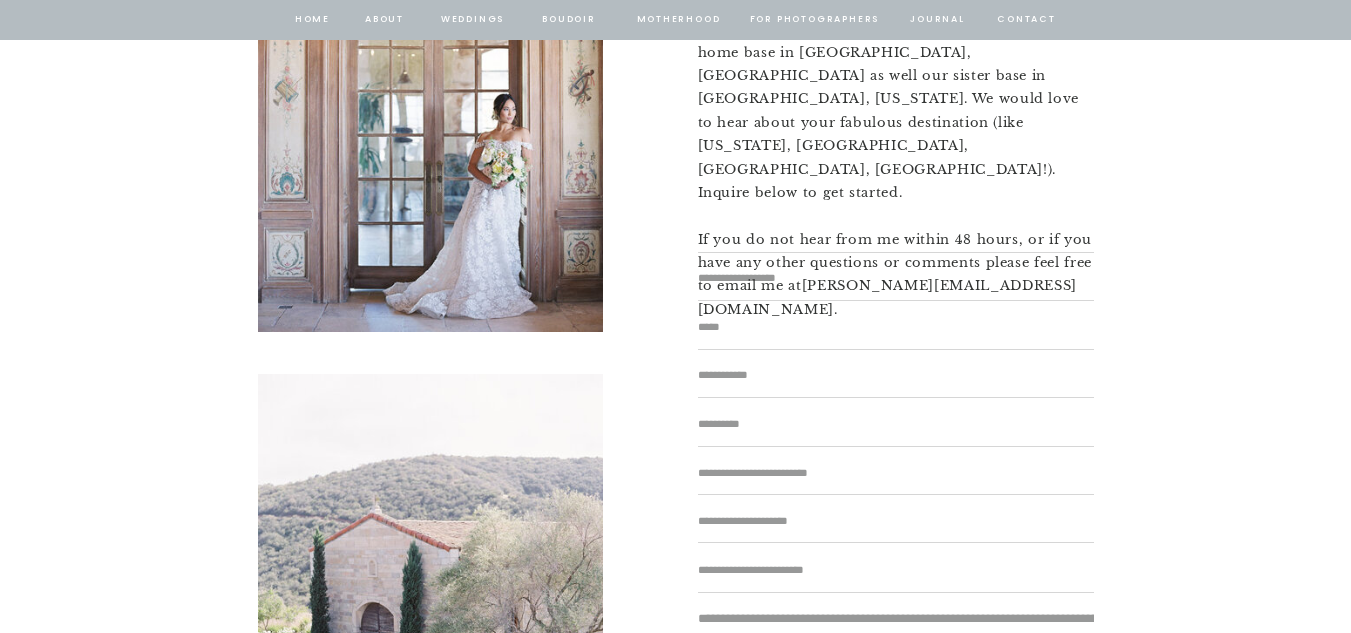 click on "HOME ABOUT Weddings BOUDOIR Motherhood for photographers journal arrow INQUIRE home about Weddings BOUDOIR Motherhood for photographers journal contact [GEOGRAPHIC_DATA]  |  [GEOGRAPHIC_DATA]  | Worldwide Inquire  arrow [GEOGRAPHIC_DATA]  |  [GEOGRAPHIC_DATA]  | Worldwide Inquire We take a very select number of weddings and clients each year to provide the best service possible. We are serving elegant weddings and kind-hearted families in the [GEOGRAPHIC_DATA] region with a home base in [GEOGRAPHIC_DATA], [GEOGRAPHIC_DATA] as well our sister base in [GEOGRAPHIC_DATA], [US_STATE]. We would love to hear about your fabulous destination (like [US_STATE], [GEOGRAPHIC_DATA], [GEOGRAPHIC_DATA], [GEOGRAPHIC_DATA]!). Inquire below to get started.  If you do not hear from me within 48 hours, or if you have any other questions or comments please feel free to email me at  [PERSON_NAME][EMAIL_ADDRESS][DOMAIN_NAME] . Send download GRAB MY FREE SAMPLE TIMELINE Curious how many hours are needed to photograph your dream day? My free guide will help you create a solid timeline, which is critical for a smooth and stress-free wedding day.  arrow" at bounding box center [675, 1001] 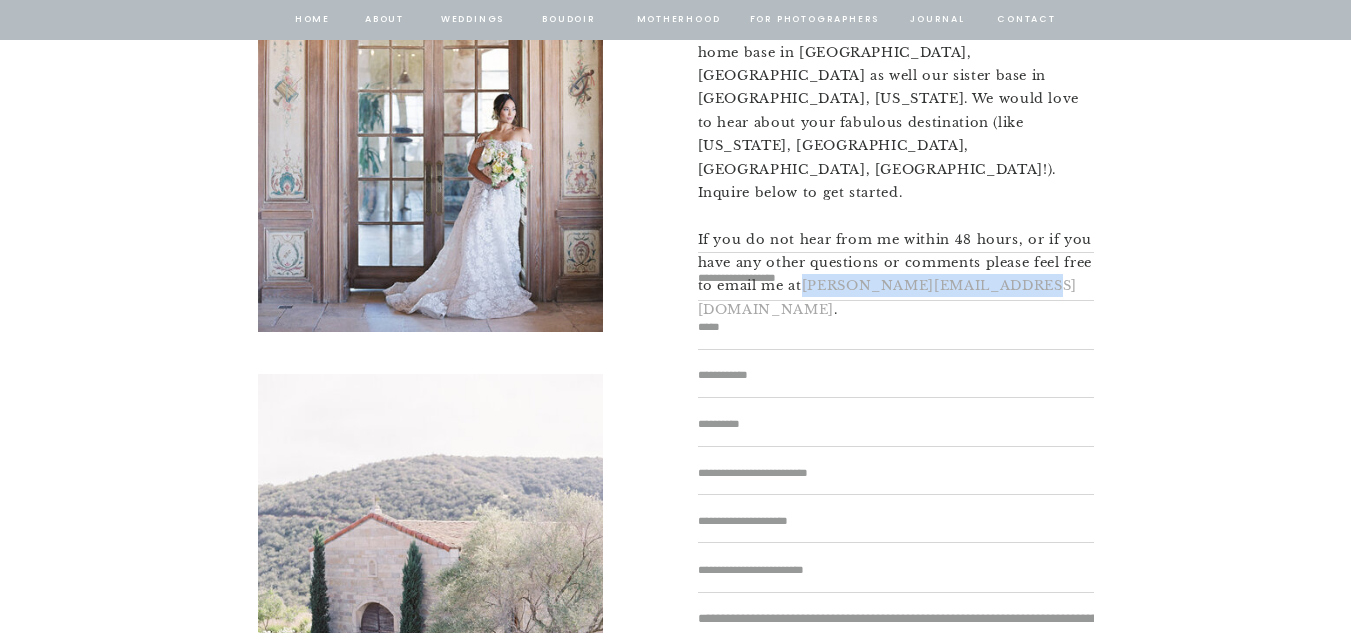 drag, startPoint x: 803, startPoint y: 212, endPoint x: 1008, endPoint y: 218, distance: 205.08778 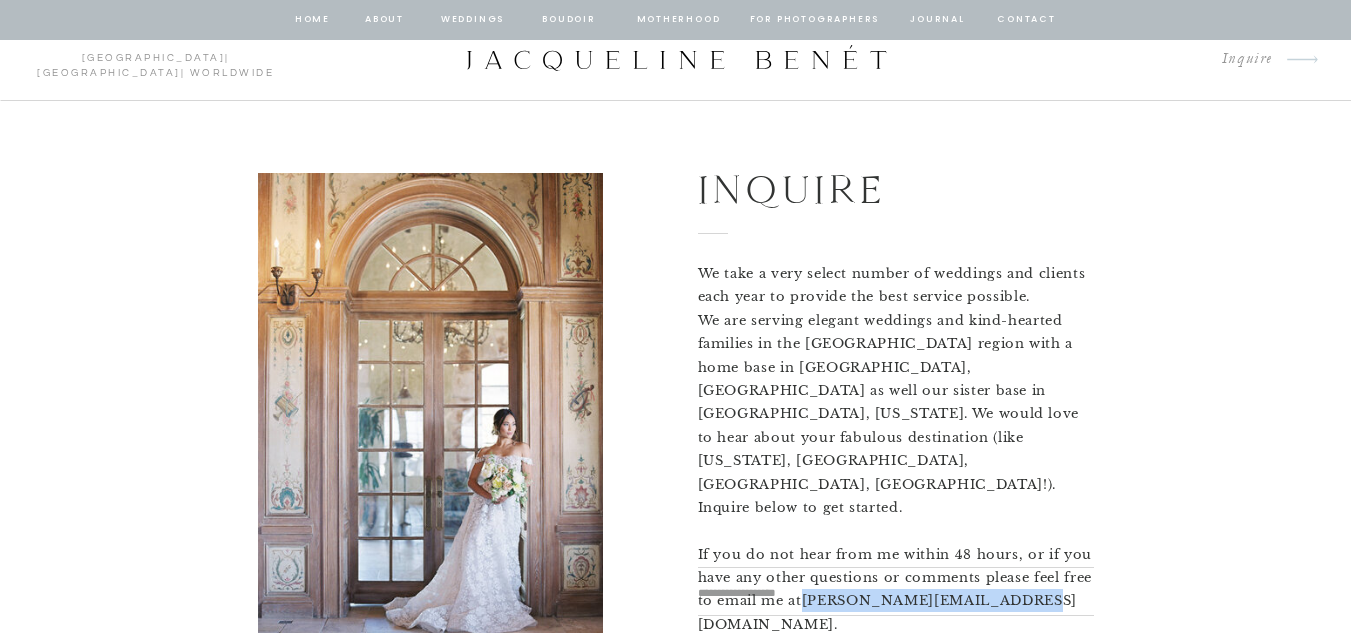 scroll, scrollTop: 0, scrollLeft: 0, axis: both 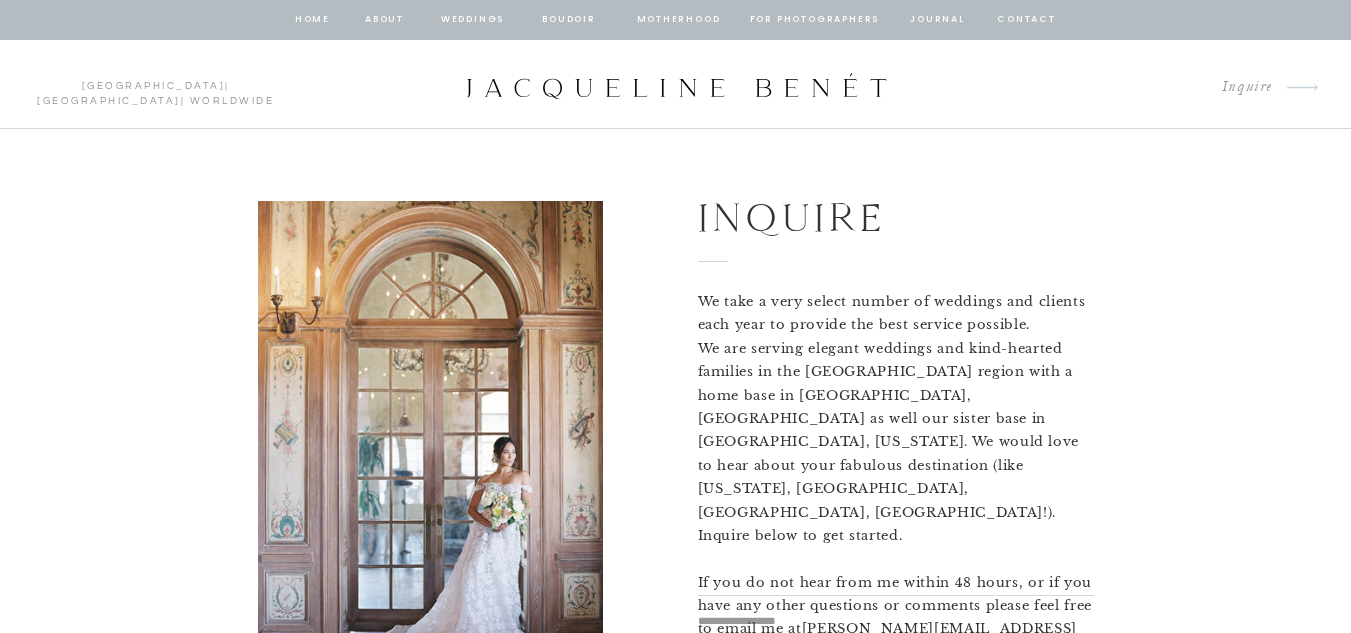 drag, startPoint x: 446, startPoint y: 82, endPoint x: 899, endPoint y: 88, distance: 453.03973 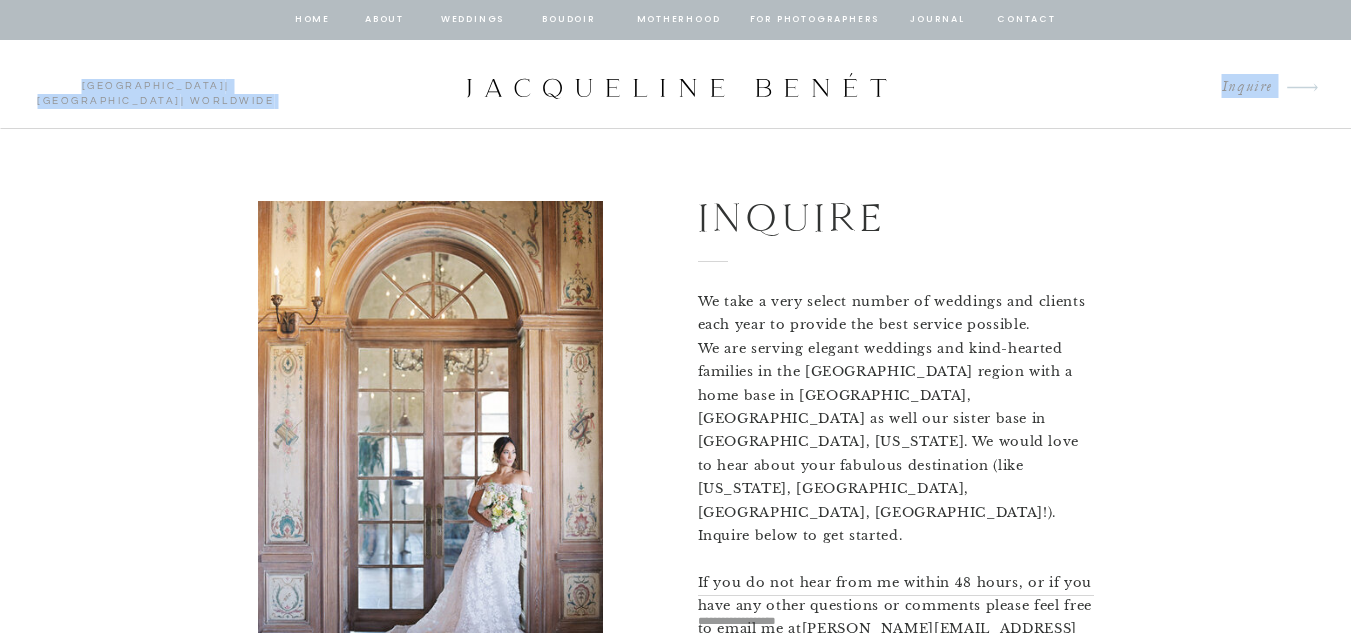 drag, startPoint x: 899, startPoint y: 88, endPoint x: 546, endPoint y: 83, distance: 353.0354 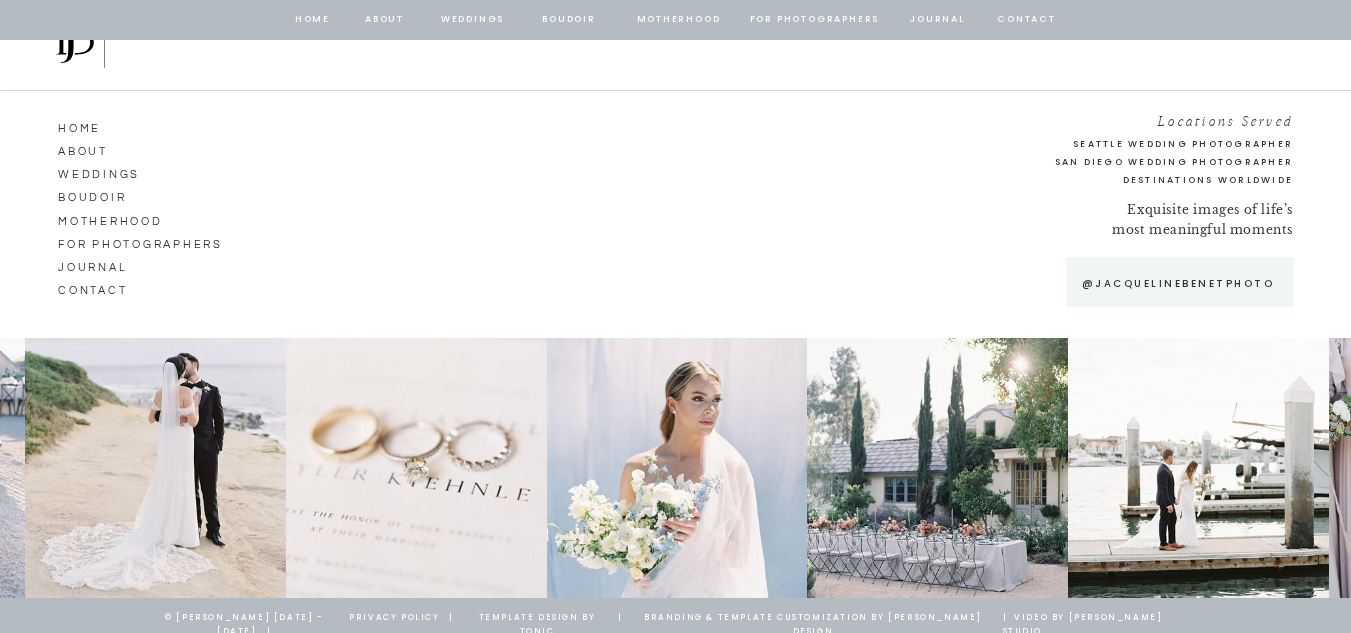 drag, startPoint x: 1306, startPoint y: 275, endPoint x: 1277, endPoint y: 291, distance: 33.12099 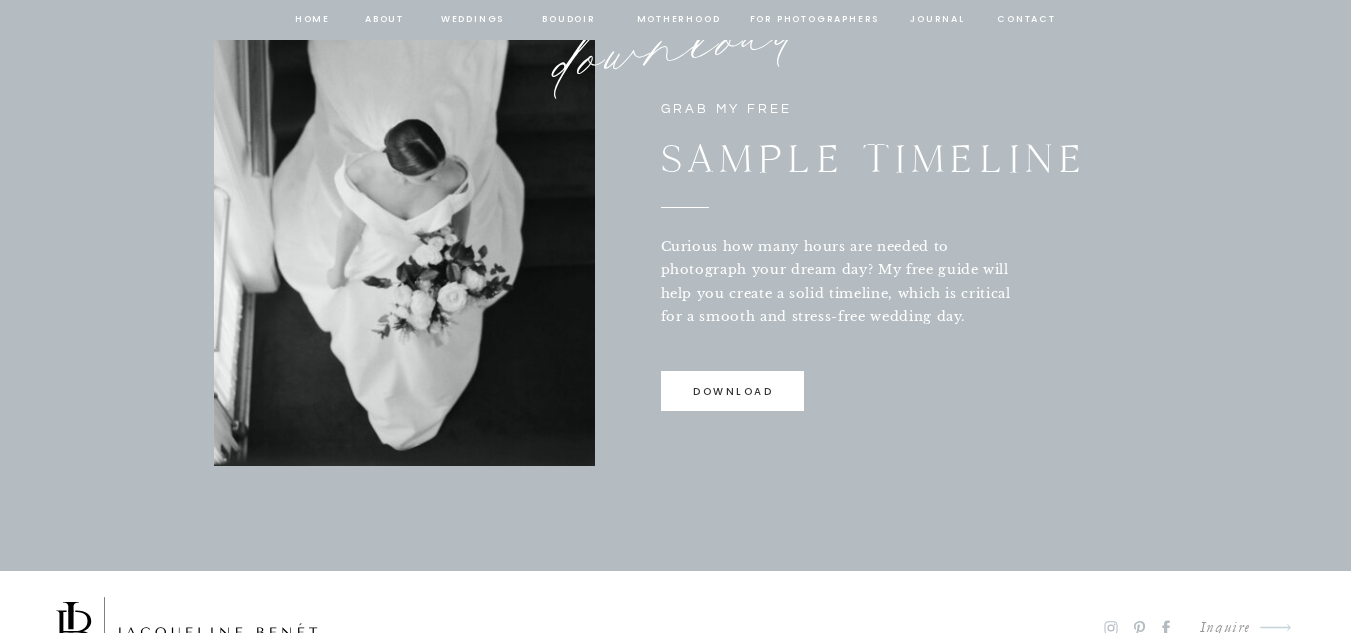 scroll, scrollTop: 1656, scrollLeft: 0, axis: vertical 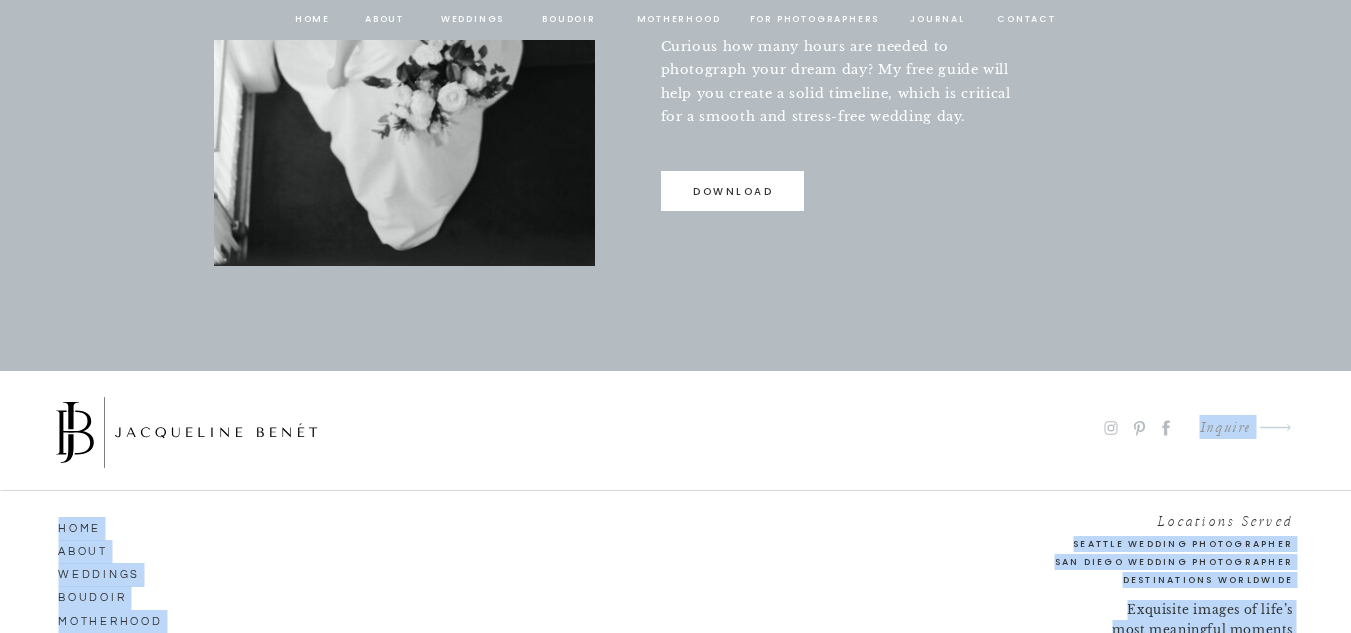 drag, startPoint x: 334, startPoint y: 433, endPoint x: 130, endPoint y: 425, distance: 204.1568 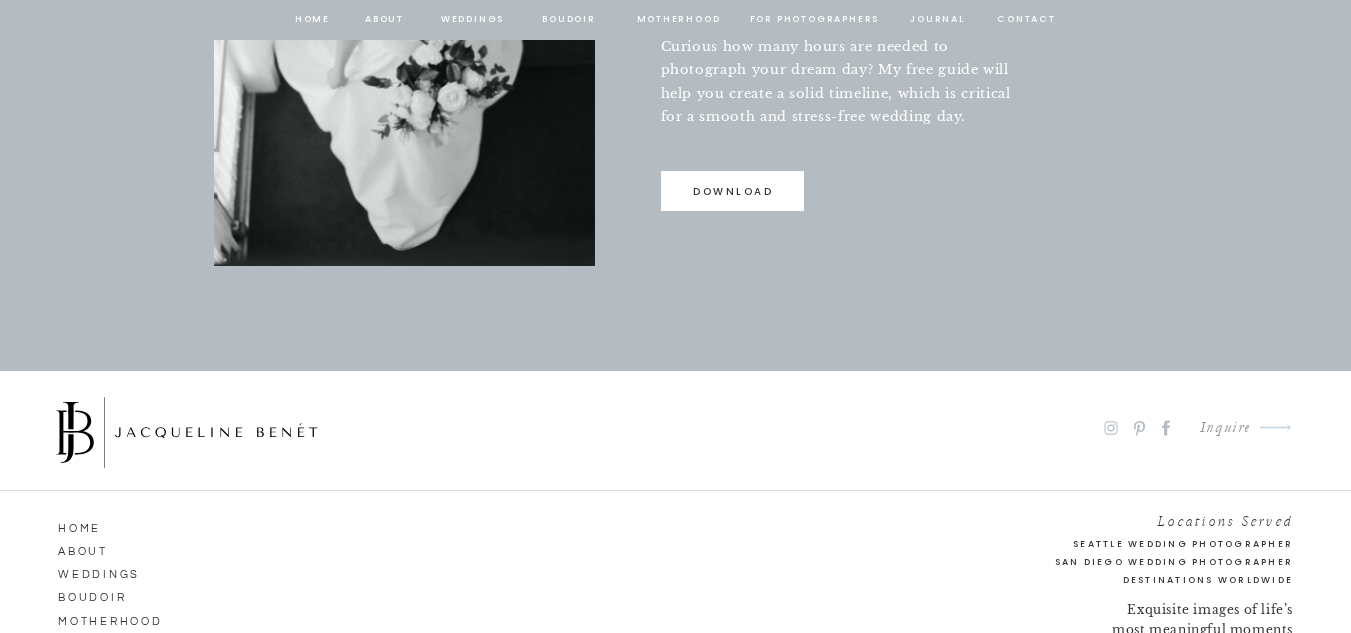 click on "HOME ABOUT Weddings BOUDOIR Motherhood for photographers journal arrow INQUIRE home about Weddings BOUDOIR Motherhood for photographers journal contact [GEOGRAPHIC_DATA]  |  [GEOGRAPHIC_DATA]  | Worldwide Inquire  arrow [GEOGRAPHIC_DATA]  |  [GEOGRAPHIC_DATA]  | Worldwide Inquire We take a very select number of weddings and clients each year to provide the best service possible. We are serving elegant weddings and kind-hearted families in the [GEOGRAPHIC_DATA] region with a home base in [GEOGRAPHIC_DATA], [GEOGRAPHIC_DATA] as well our sister base in [GEOGRAPHIC_DATA], [US_STATE]. We would love to hear about your fabulous destination (like [US_STATE], [GEOGRAPHIC_DATA], [GEOGRAPHIC_DATA], [GEOGRAPHIC_DATA]!). Inquire below to get started.  If you do not hear from me within 48 hours, or if you have any other questions or comments please feel free to email me at  [PERSON_NAME][EMAIL_ADDRESS][DOMAIN_NAME] . Send download GRAB MY FREE SAMPLE TIMELINE Curious how many hours are needed to photograph your dream day? My free guide will help you create a solid timeline, which is critical for a smooth and stress-free wedding day.  arrow" at bounding box center (675, -312) 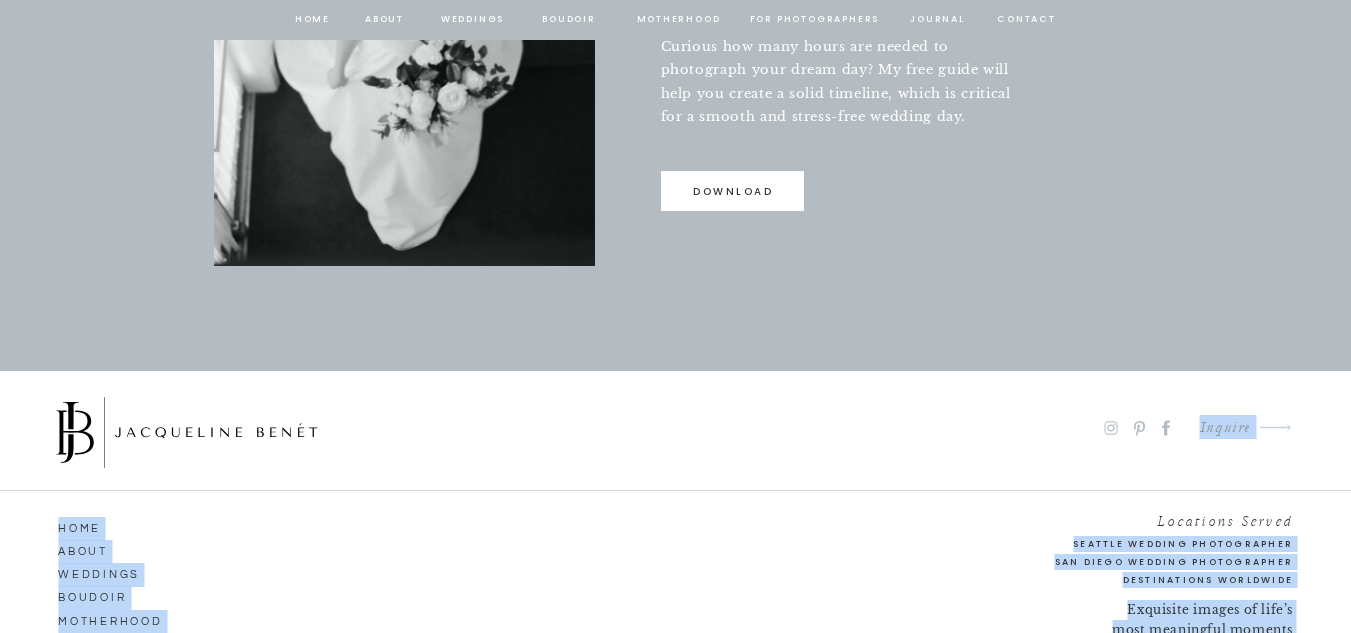 drag, startPoint x: 31, startPoint y: 428, endPoint x: 304, endPoint y: 421, distance: 273.08972 